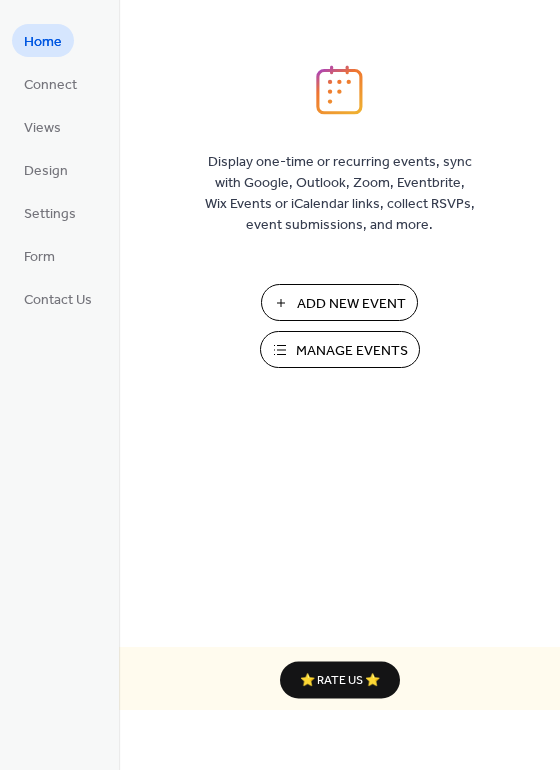 scroll, scrollTop: 0, scrollLeft: 0, axis: both 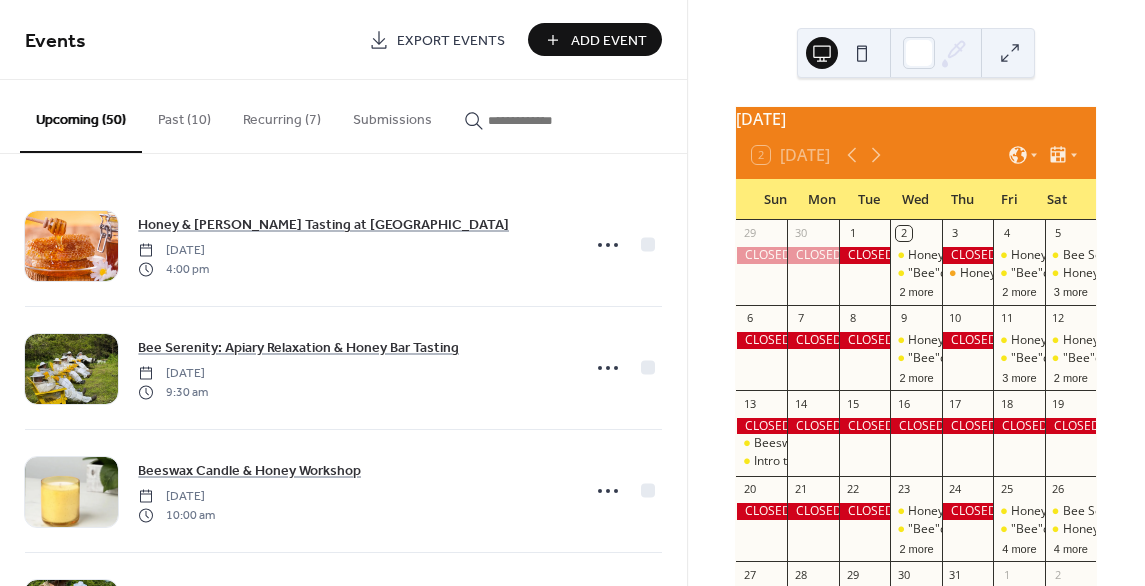 click on "Add Event" at bounding box center [609, 41] 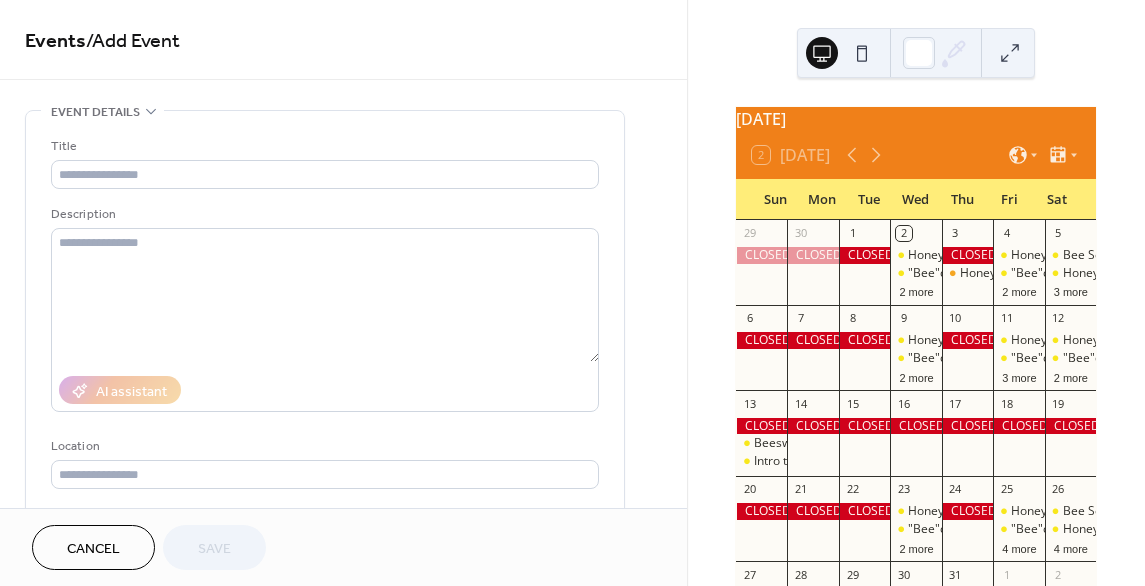 click on "Cancel" at bounding box center (93, 549) 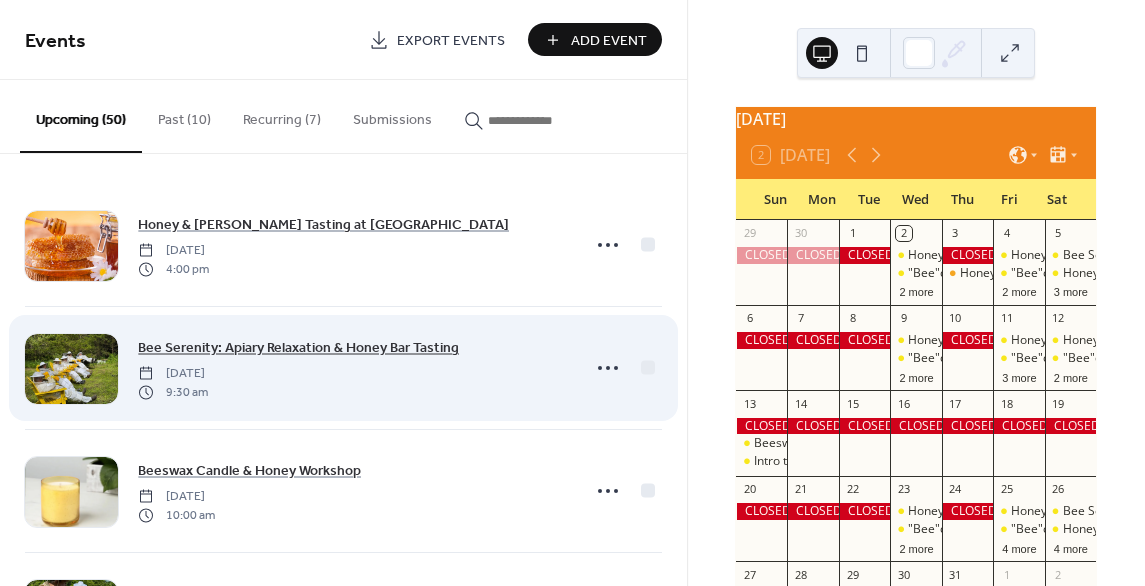 click on "Bee Serenity: Apiary Relaxation & Honey Bar Tasting" at bounding box center (298, 348) 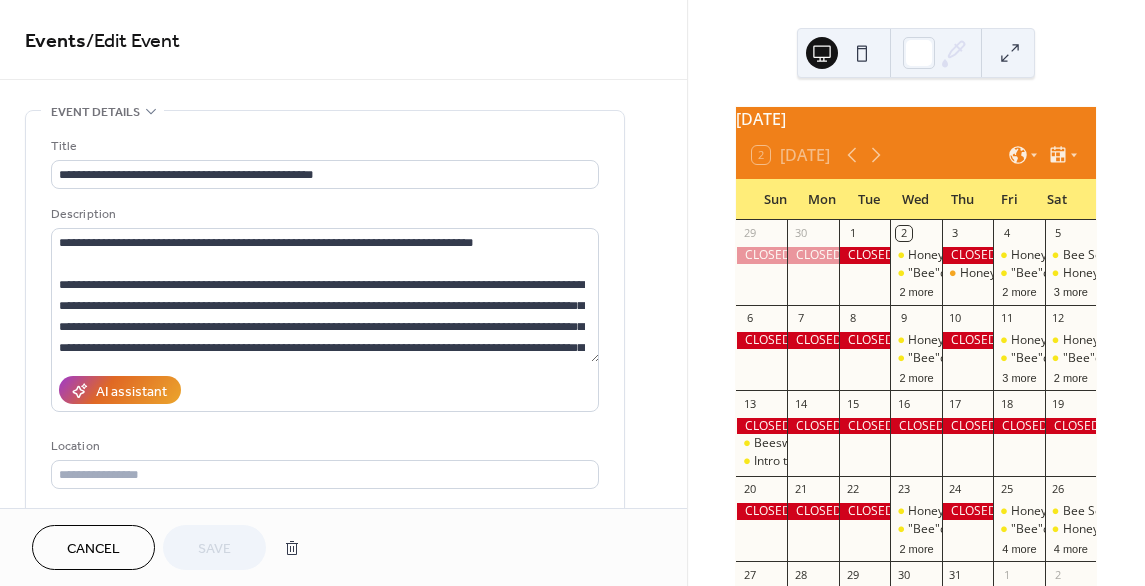 click on "Cancel" at bounding box center (93, 549) 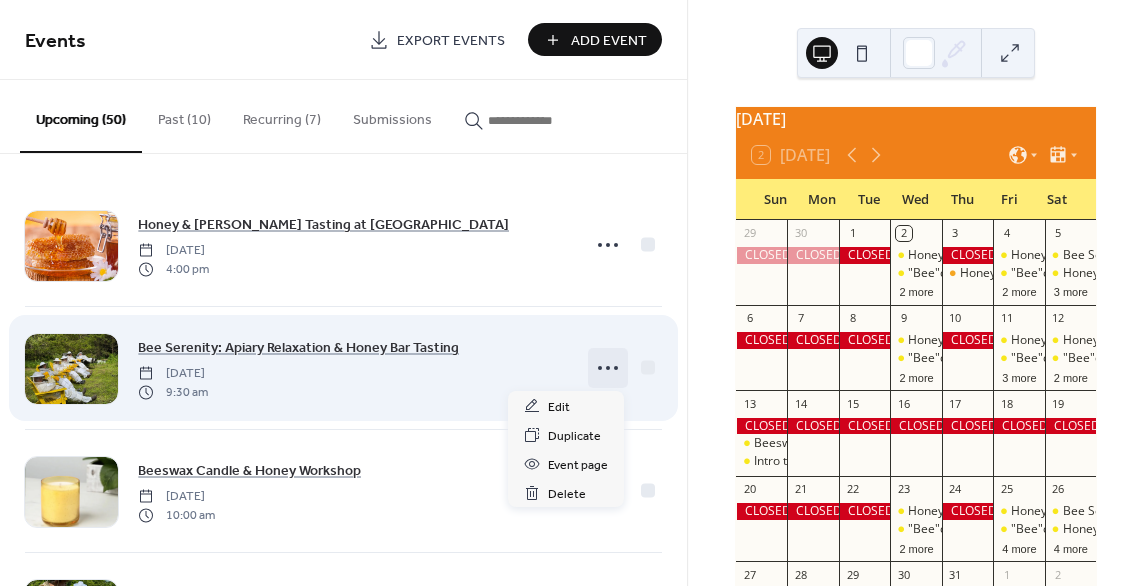 click 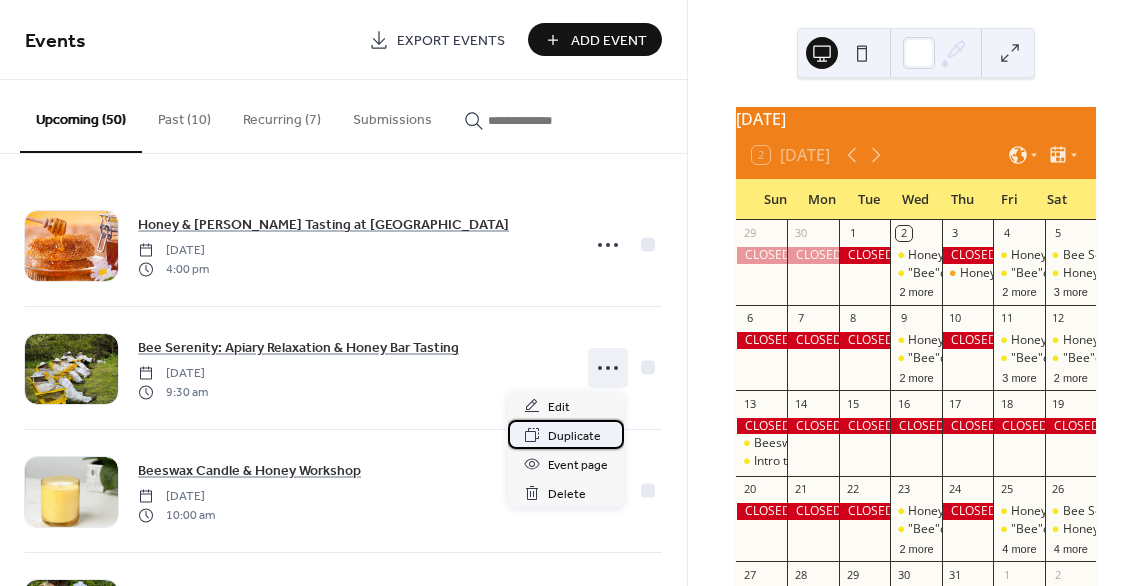 click on "Duplicate" at bounding box center [574, 436] 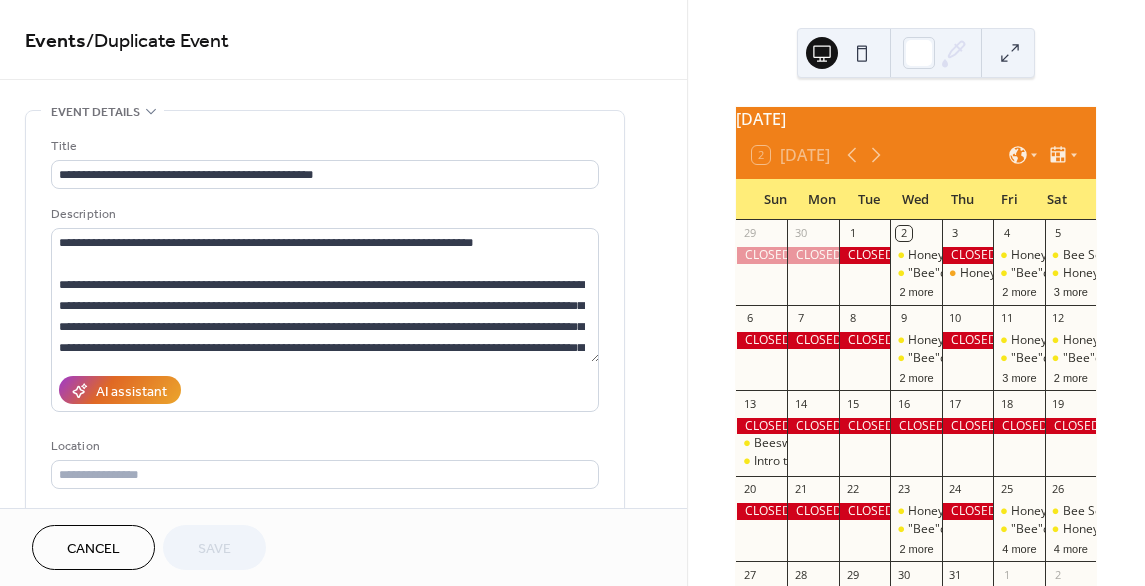 drag, startPoint x: 679, startPoint y: 98, endPoint x: 680, endPoint y: 126, distance: 28.01785 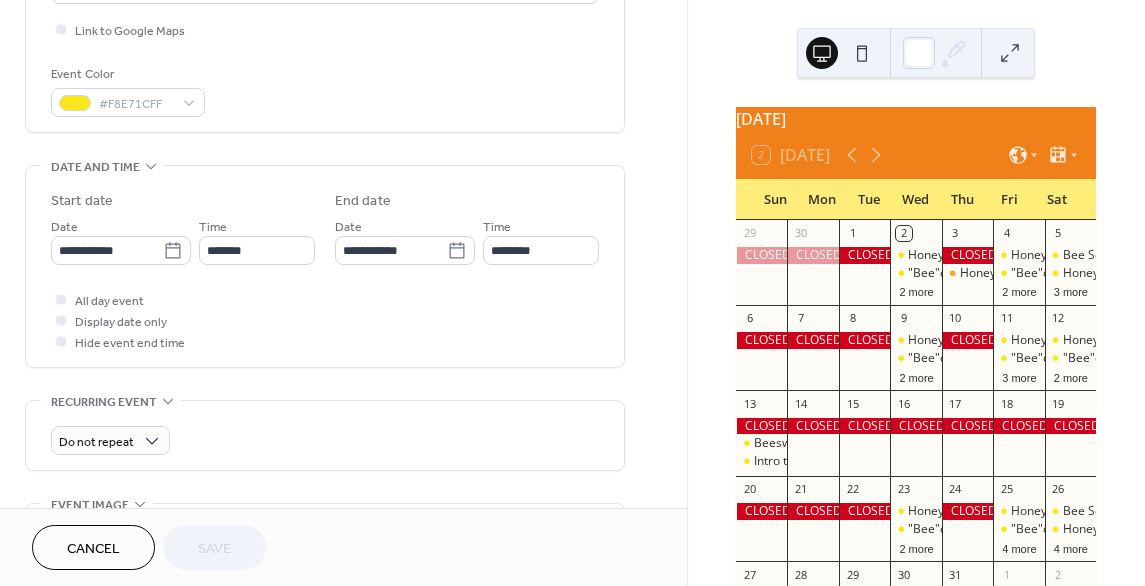scroll, scrollTop: 489, scrollLeft: 0, axis: vertical 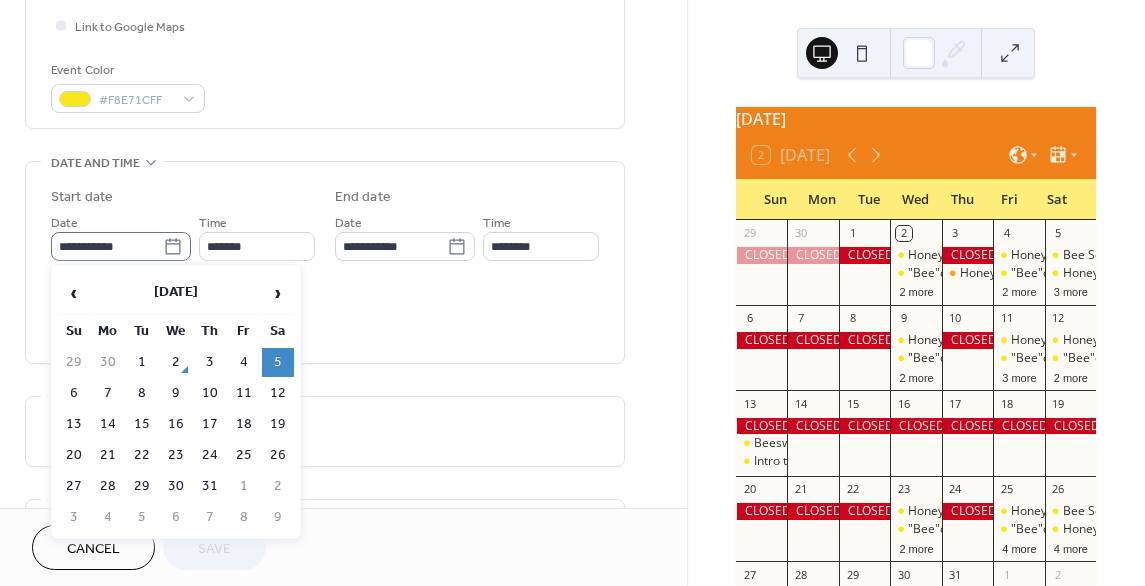 click 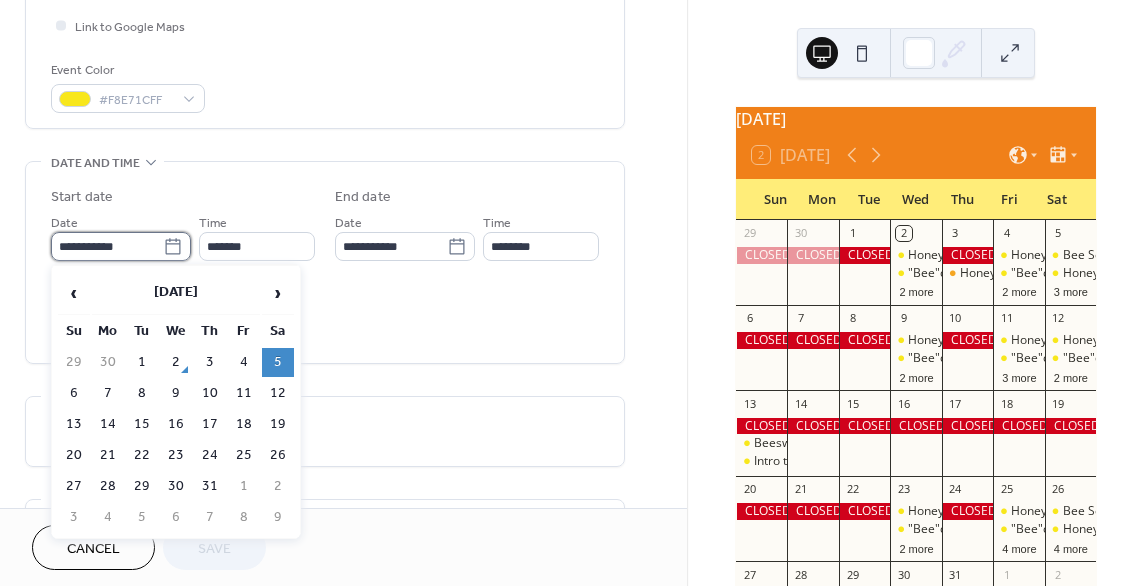 click on "**********" at bounding box center (107, 246) 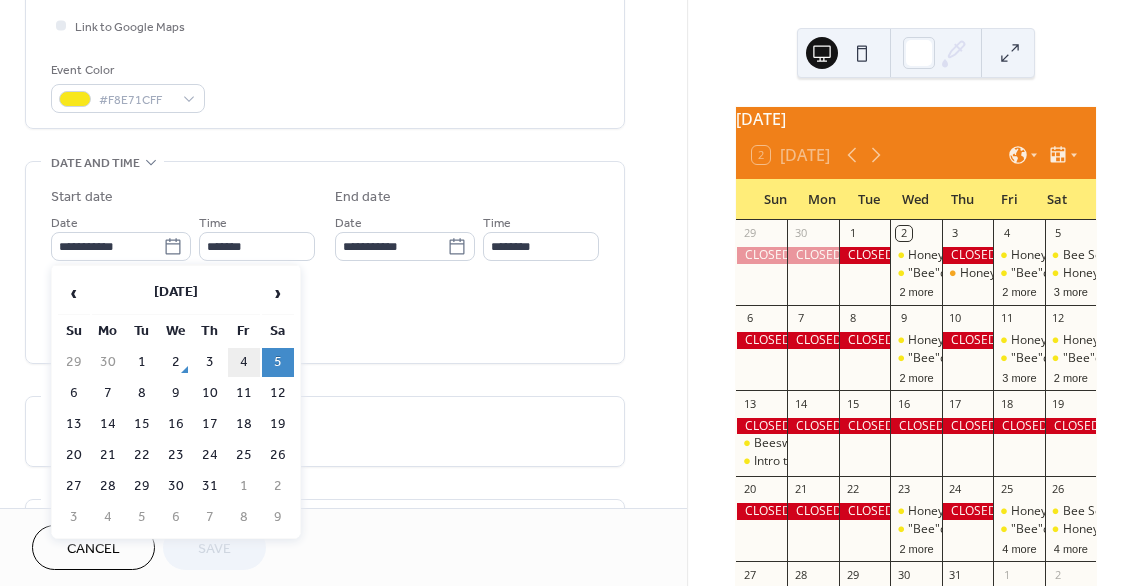 click on "4" at bounding box center [244, 362] 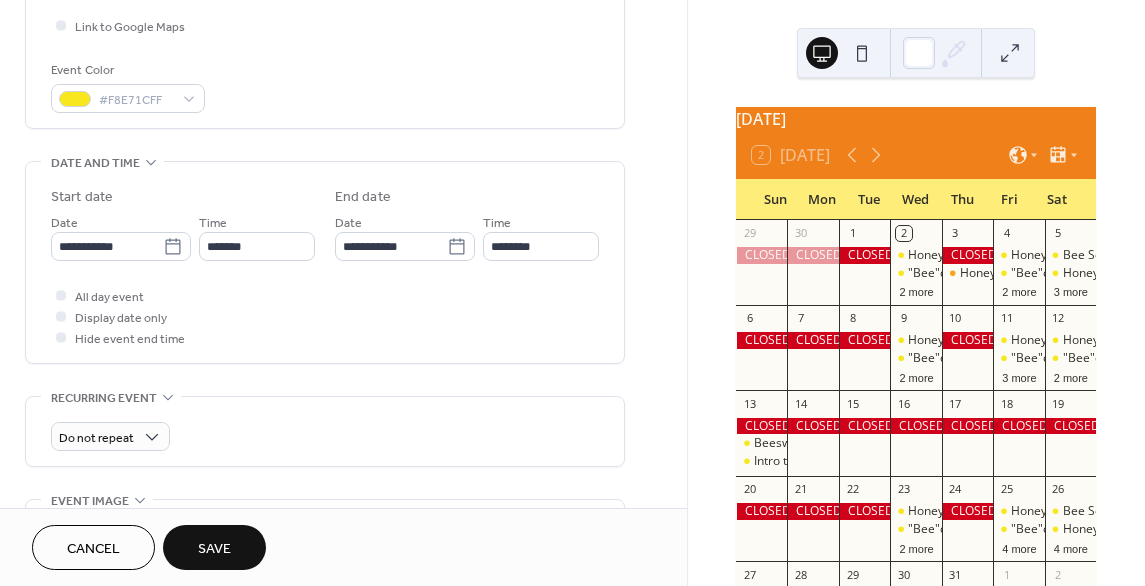 click on "Save" at bounding box center [214, 549] 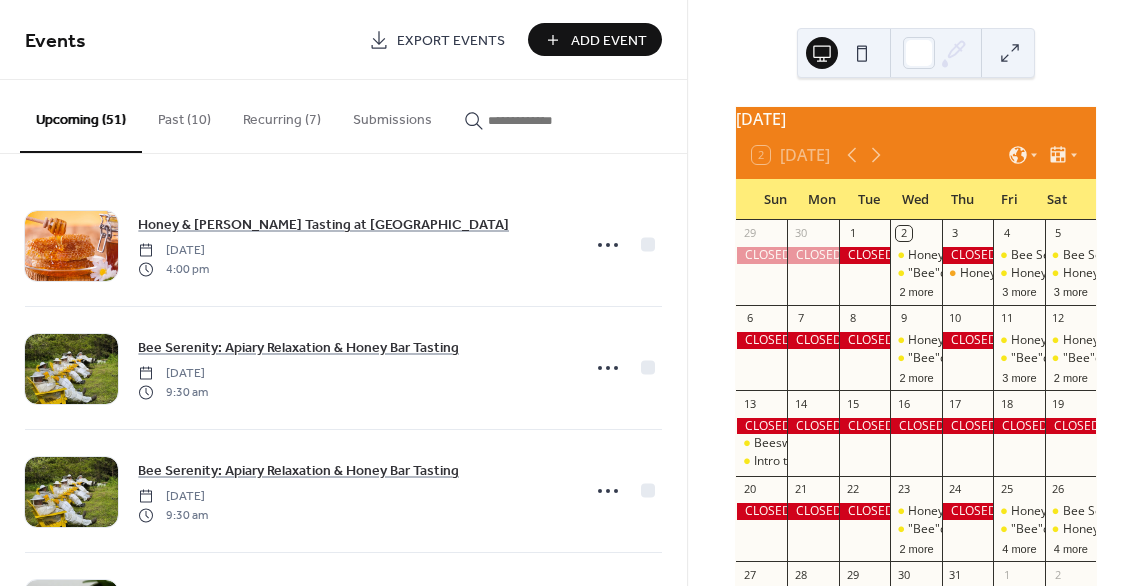 drag, startPoint x: 678, startPoint y: 172, endPoint x: 682, endPoint y: 185, distance: 13.601471 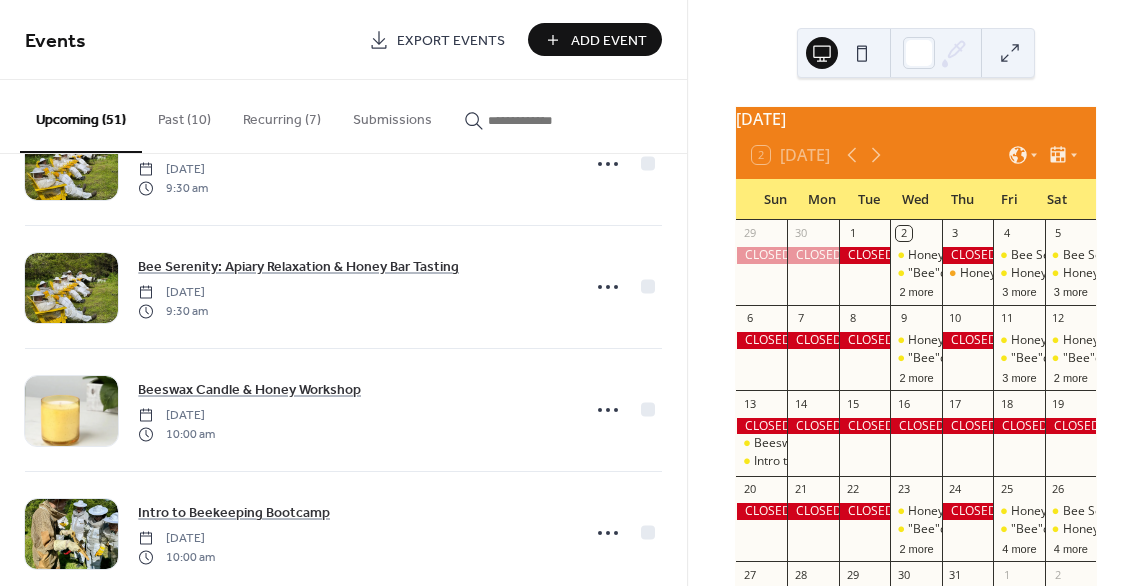 scroll, scrollTop: 0, scrollLeft: 0, axis: both 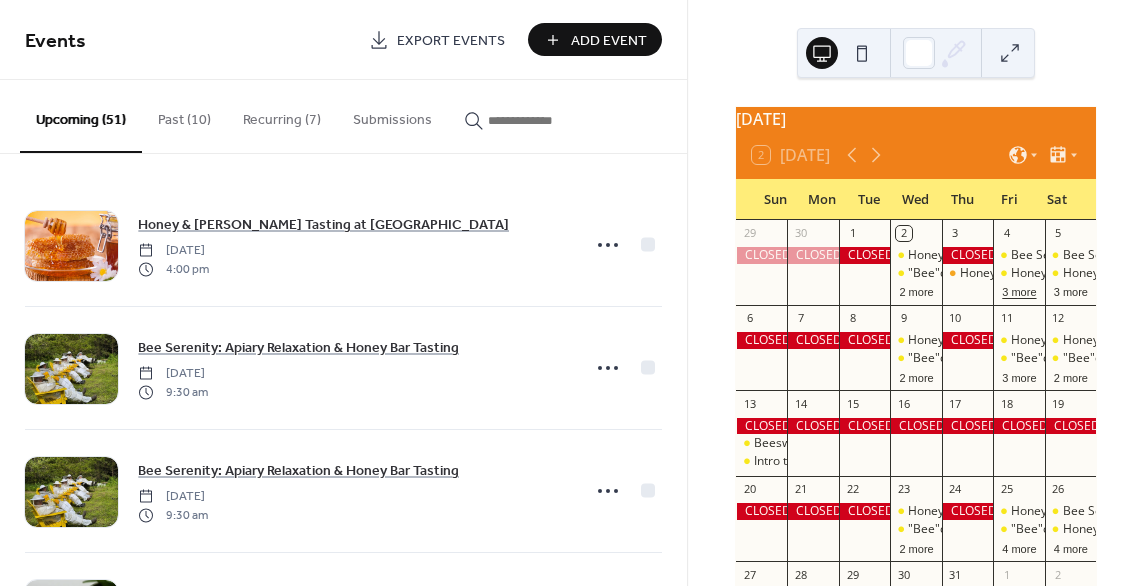 click on "3 more" at bounding box center [1019, 290] 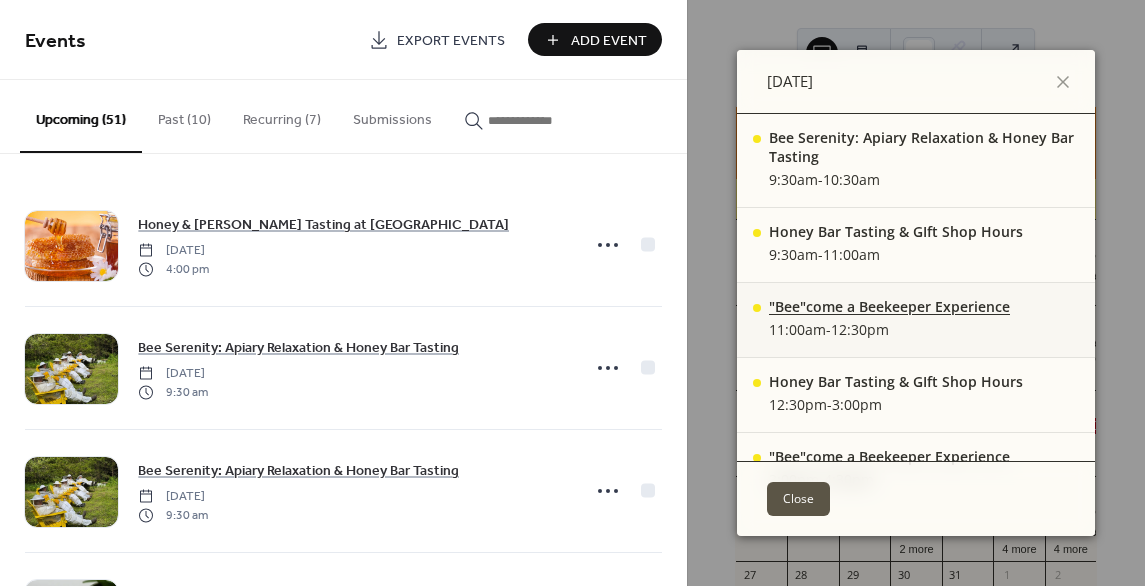 click on ""Bee"come a Beekeeper Experience" at bounding box center (889, 306) 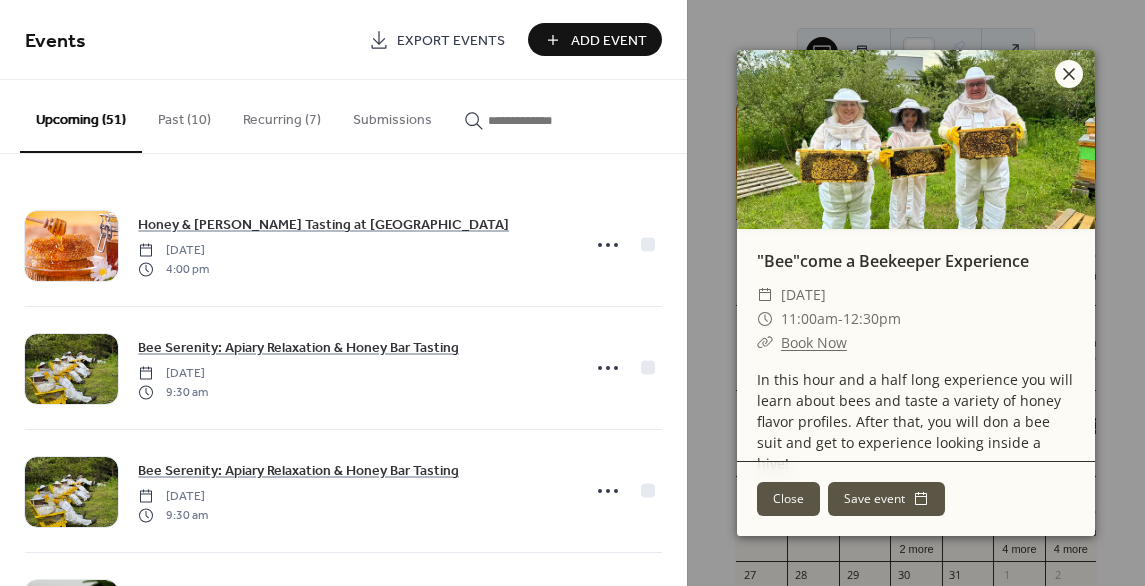 click 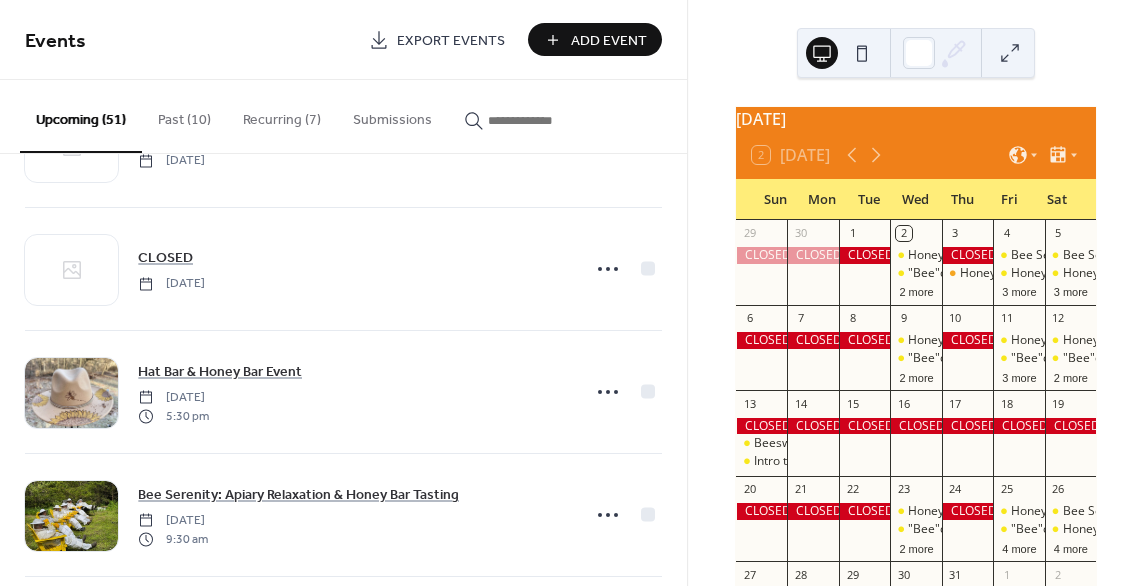 scroll, scrollTop: 0, scrollLeft: 0, axis: both 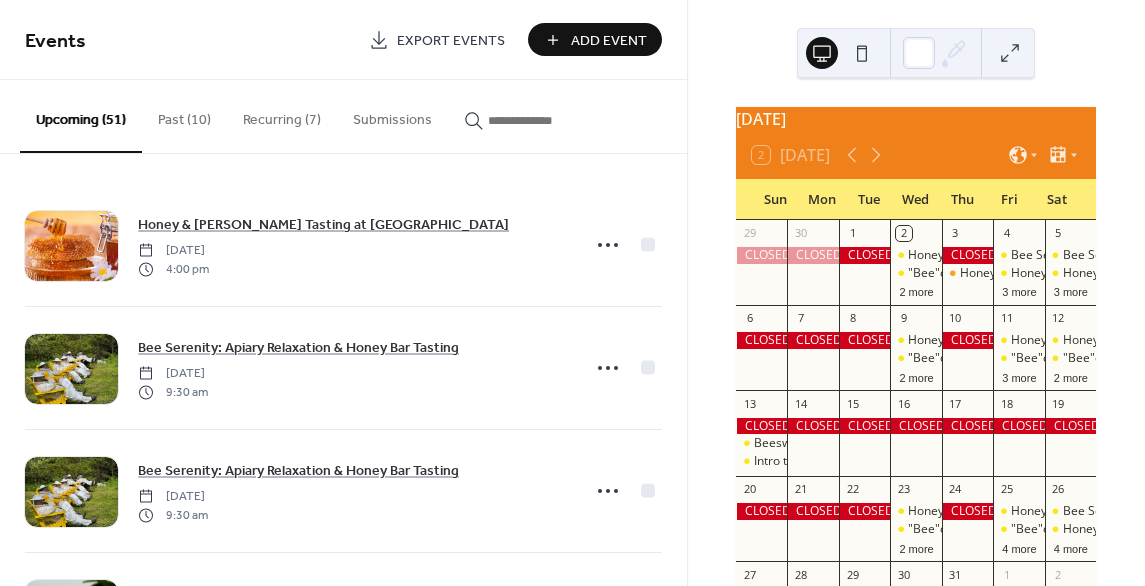 click on "Recurring  (7)" at bounding box center (282, 115) 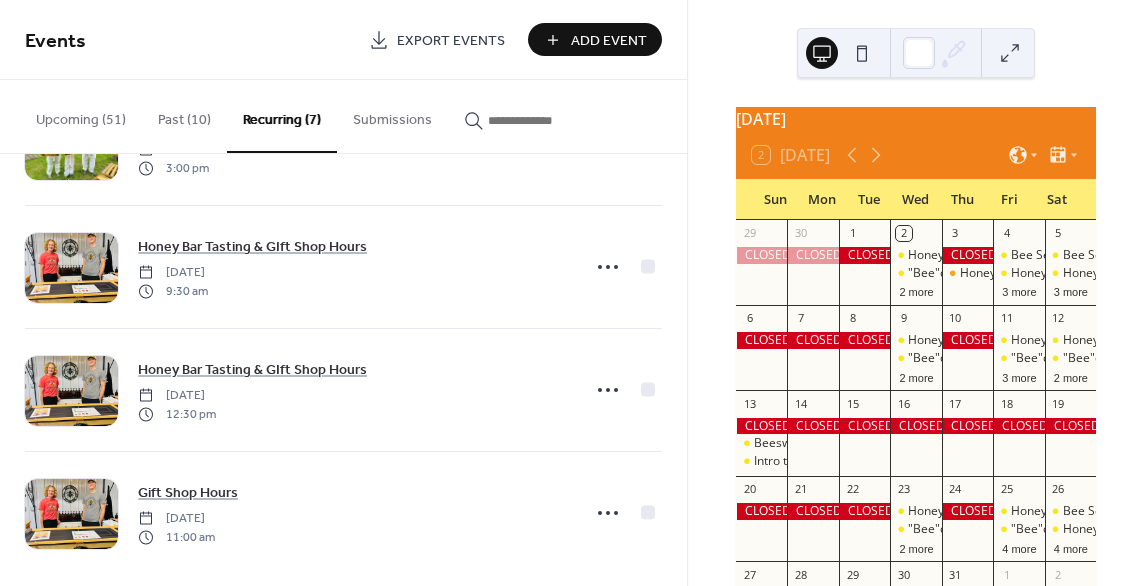 scroll, scrollTop: 485, scrollLeft: 0, axis: vertical 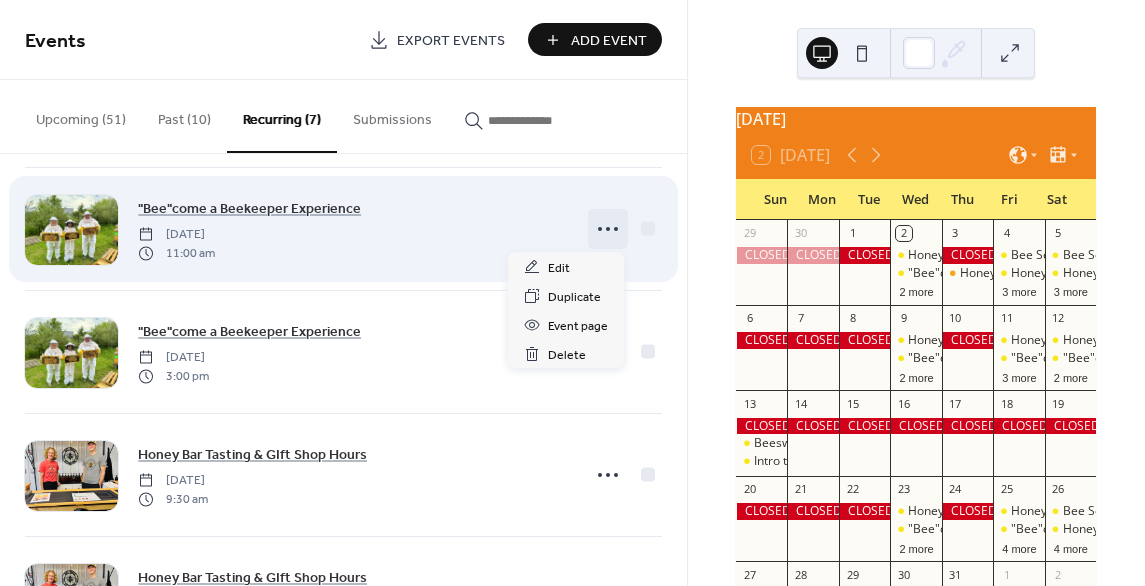 click 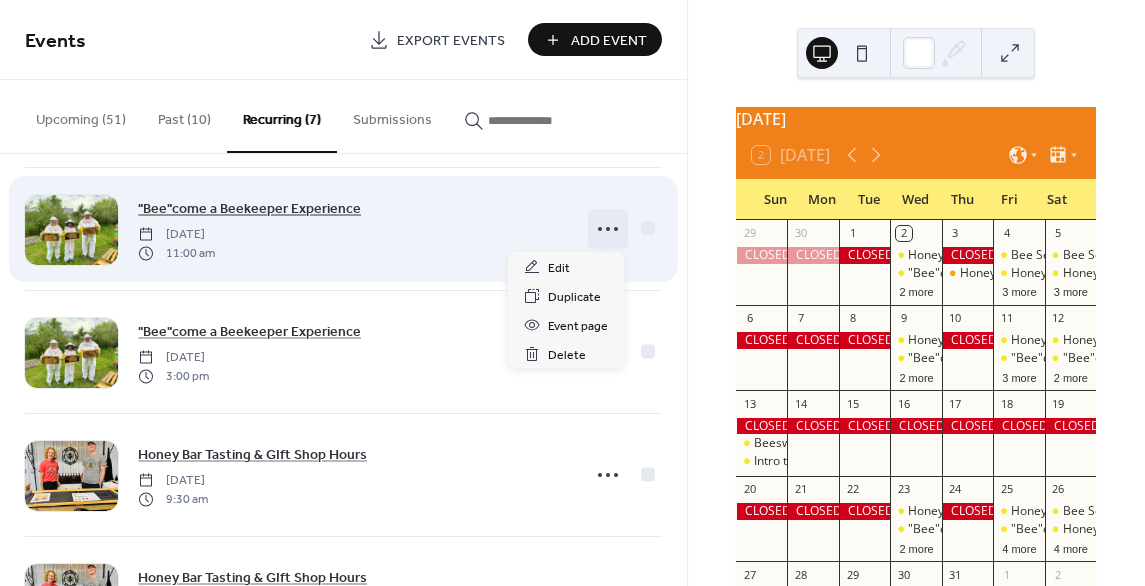 click on ""Bee"come a Beekeeper Experience" at bounding box center (249, 209) 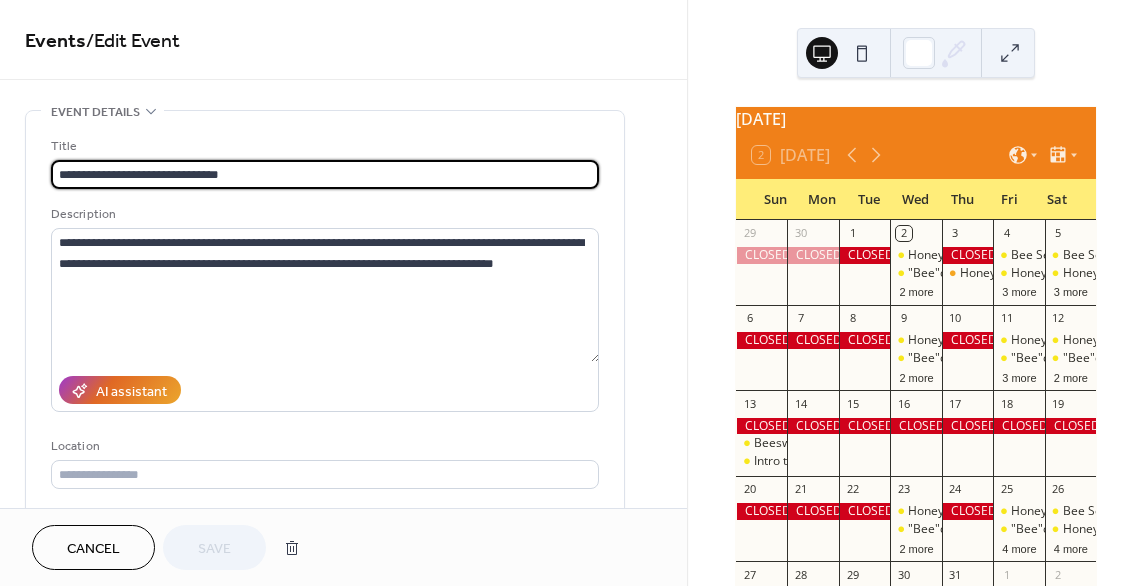 type on "**********" 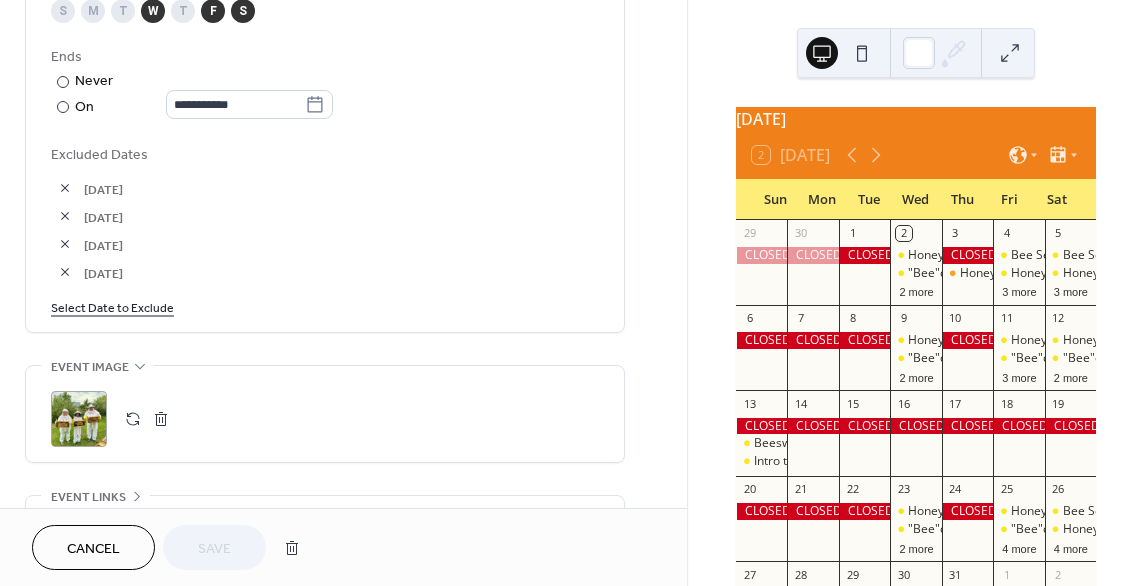 scroll, scrollTop: 1075, scrollLeft: 0, axis: vertical 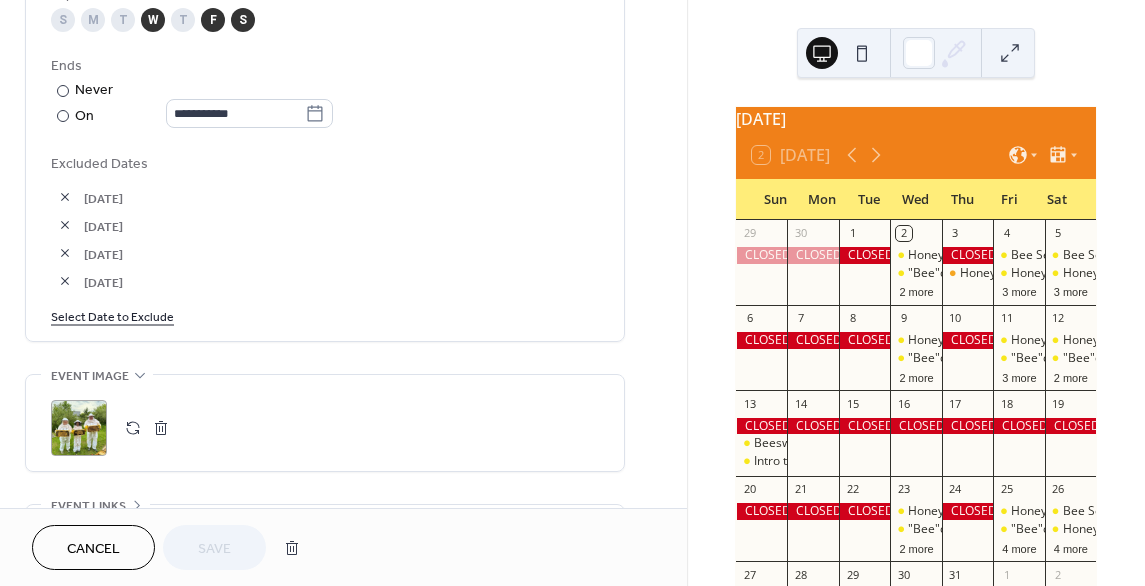 click on "Select Date to Exclude" at bounding box center [112, 315] 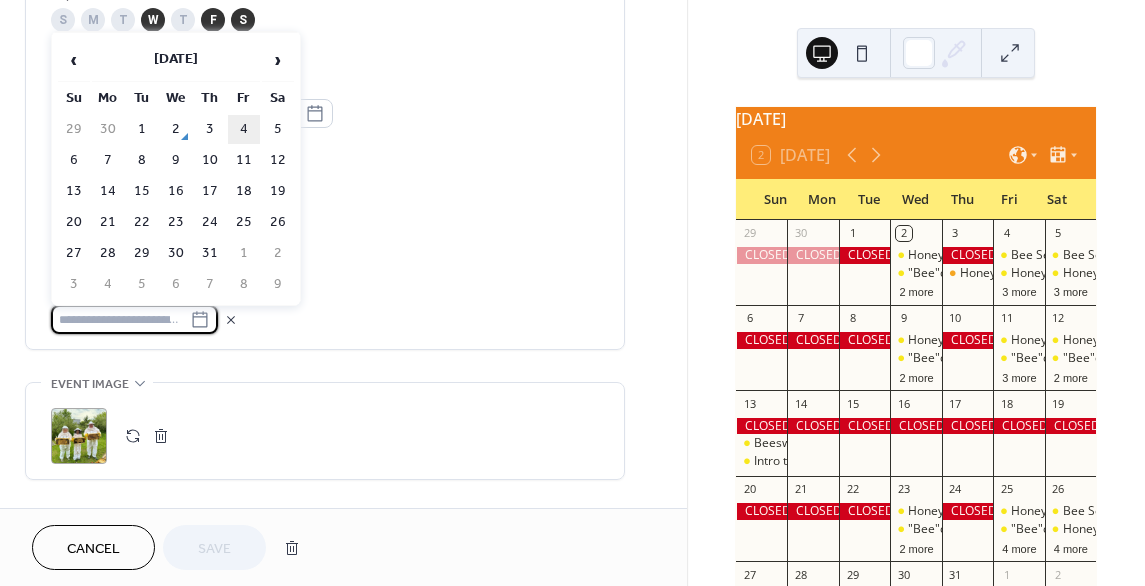 click on "4" at bounding box center (244, 129) 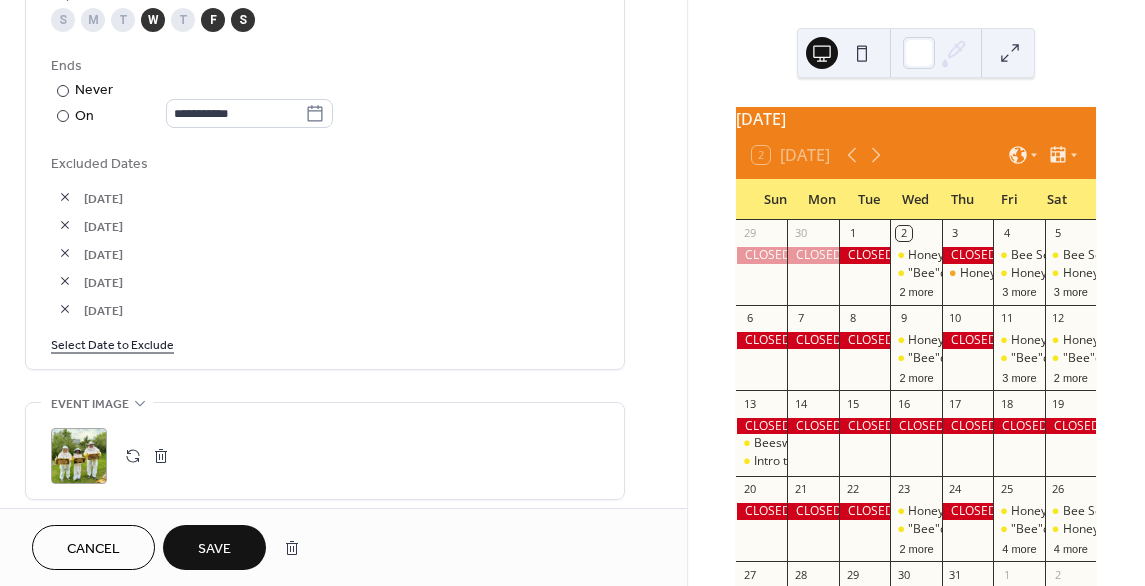 click on "Select Date to Exclude" at bounding box center (112, 343) 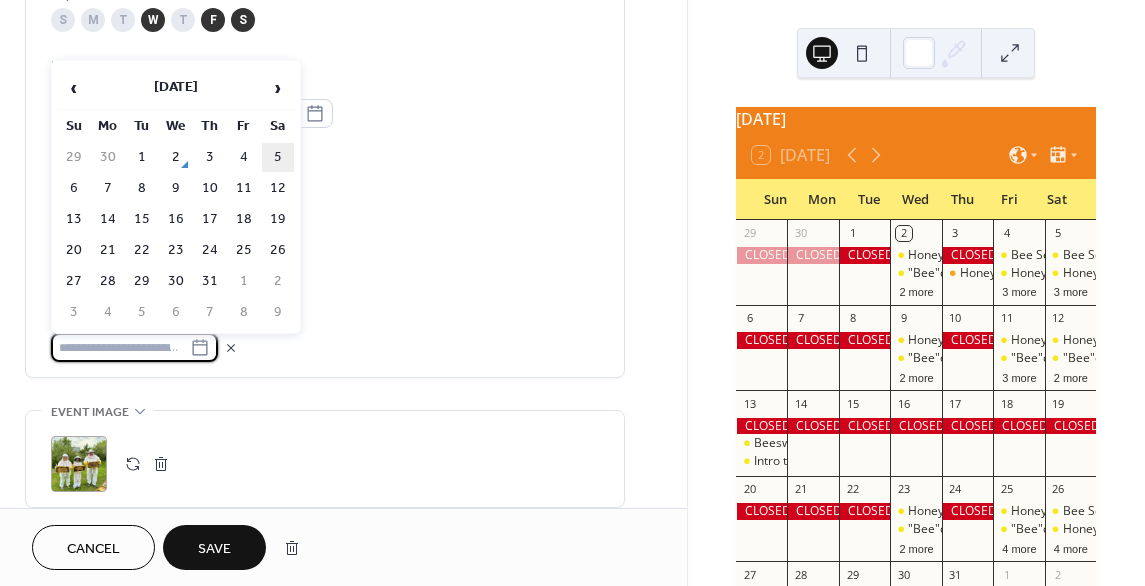 click on "5" at bounding box center [278, 157] 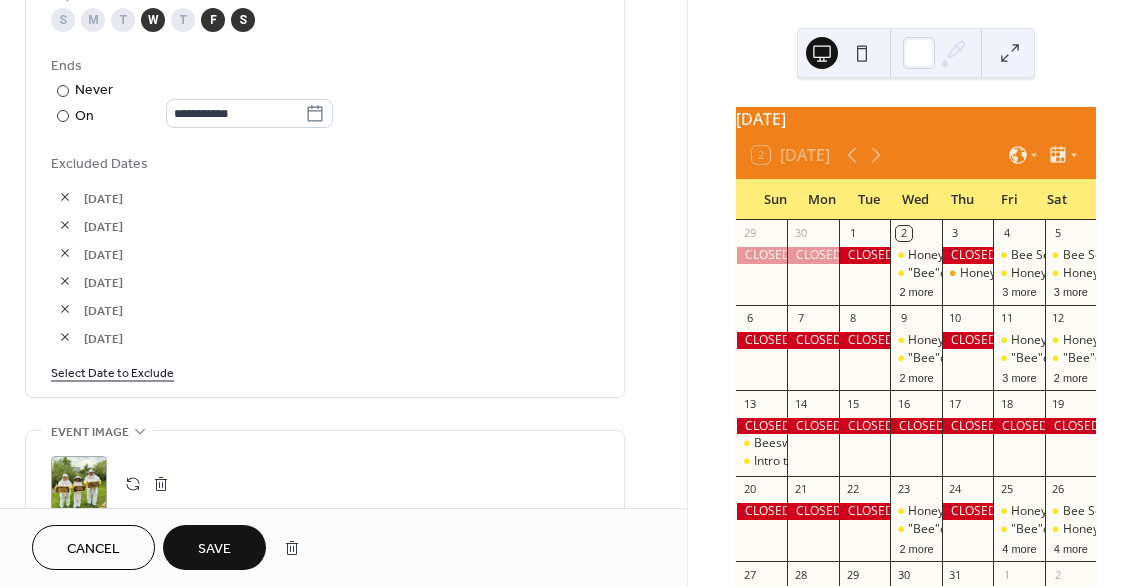 drag, startPoint x: 686, startPoint y: 362, endPoint x: 691, endPoint y: 152, distance: 210.05951 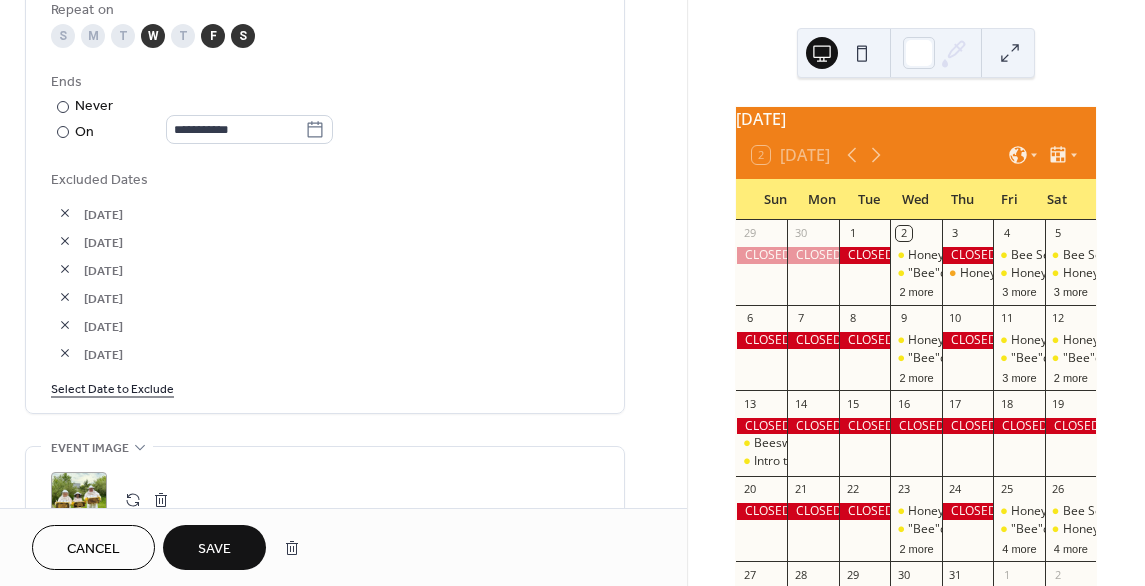 scroll, scrollTop: 1103, scrollLeft: 0, axis: vertical 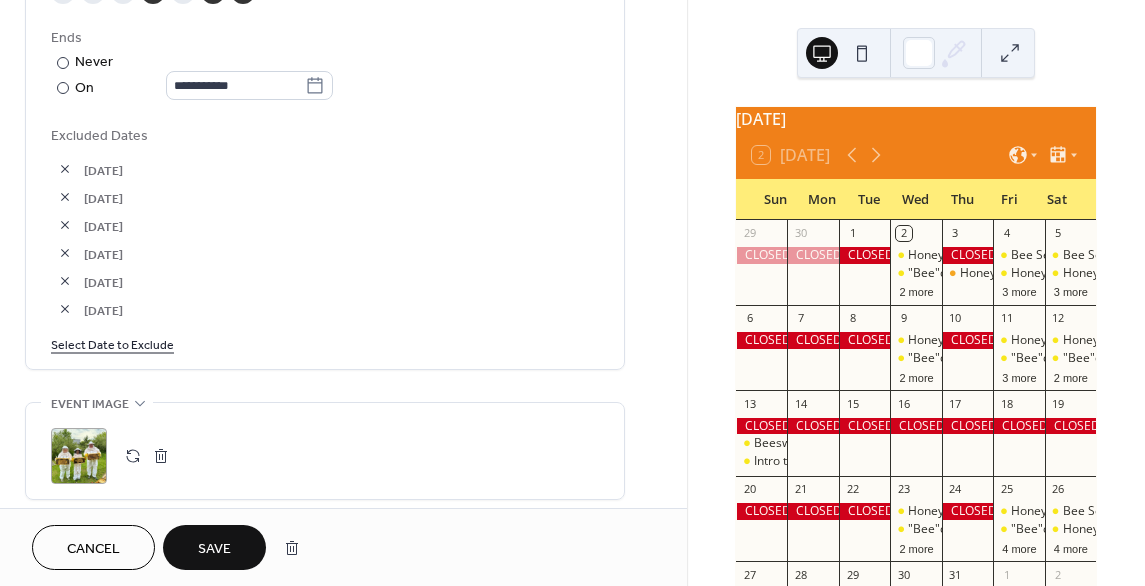 click on "Save" at bounding box center (214, 547) 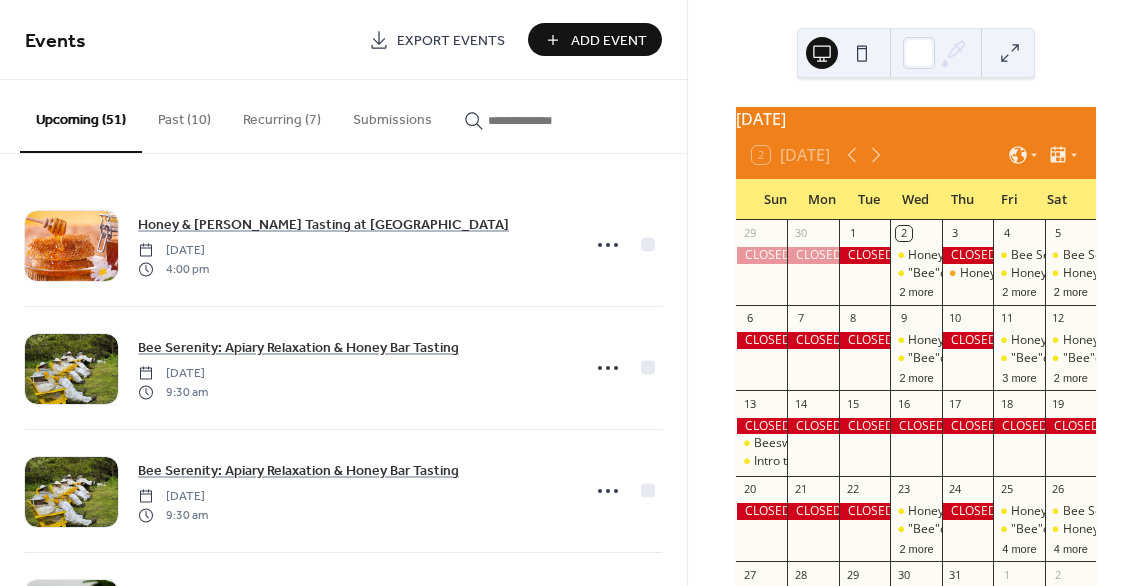 click on "Recurring  (7)" at bounding box center [282, 115] 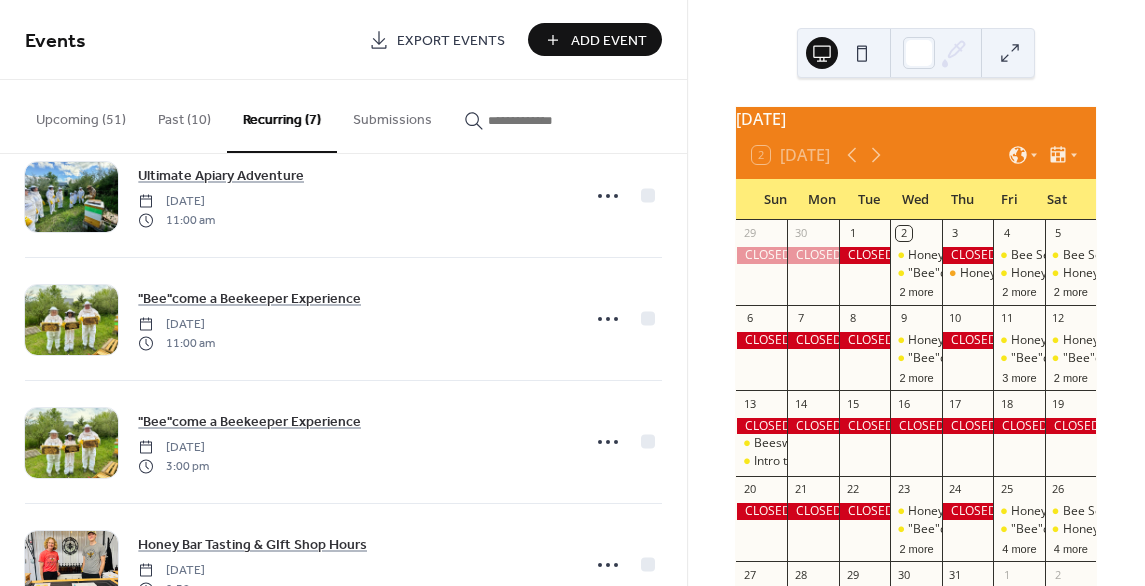 scroll, scrollTop: 186, scrollLeft: 0, axis: vertical 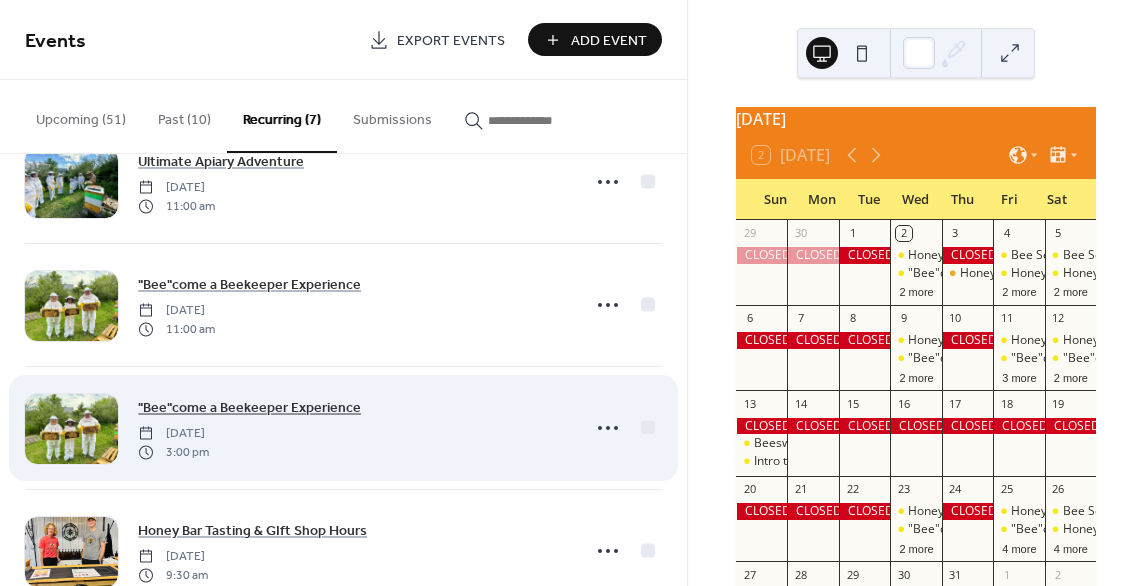 click on ""Bee"come a Beekeeper Experience" at bounding box center (249, 408) 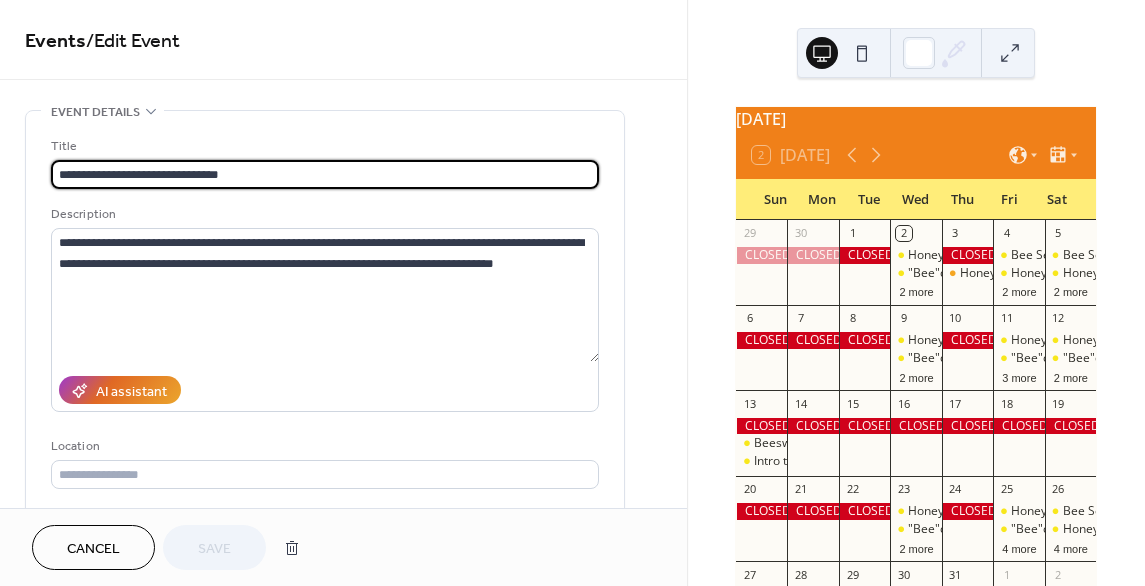 type on "**********" 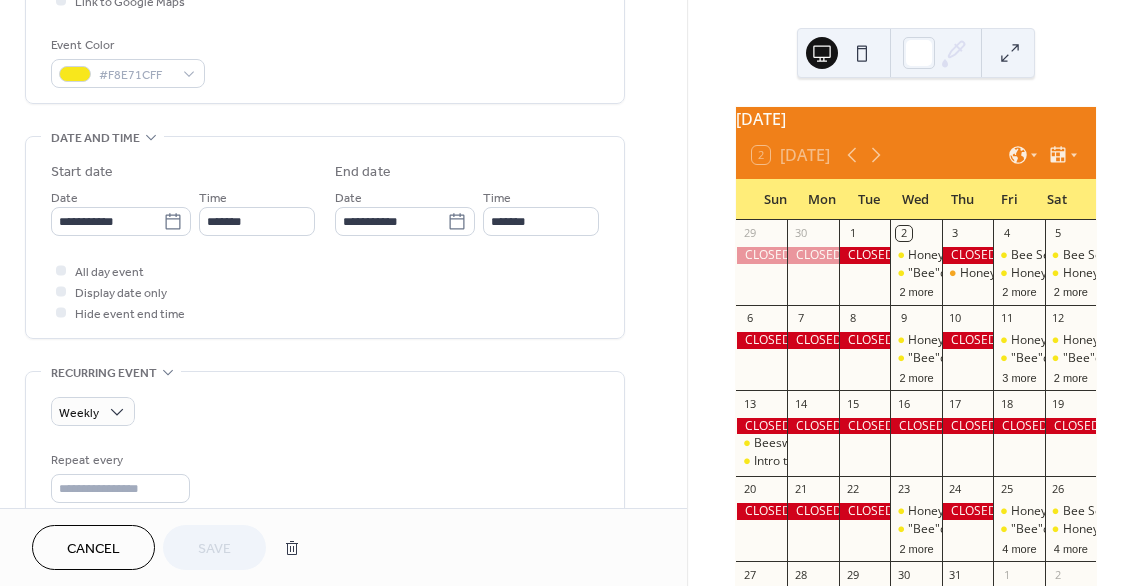 scroll, scrollTop: 519, scrollLeft: 0, axis: vertical 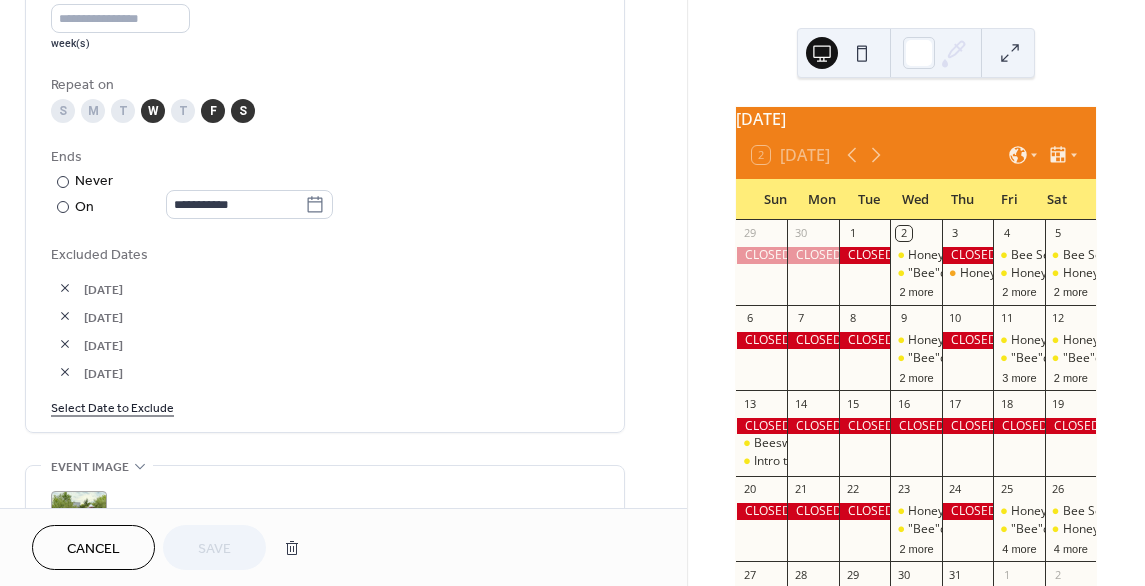click on "Select Date to Exclude" at bounding box center (112, 406) 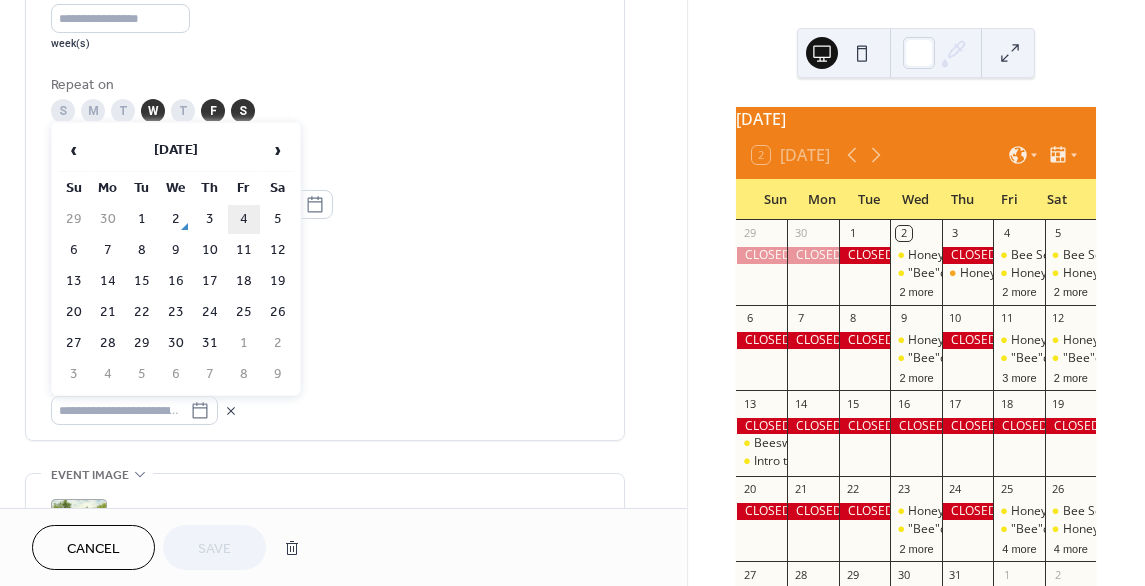 click on "4" at bounding box center [244, 219] 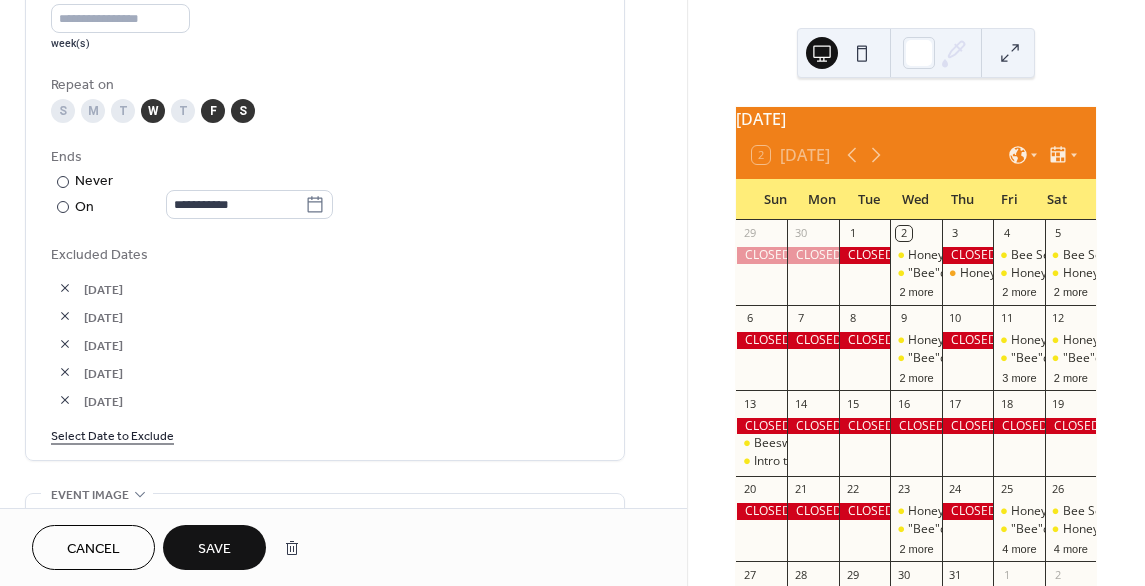 click on "Select Date to Exclude" at bounding box center (112, 434) 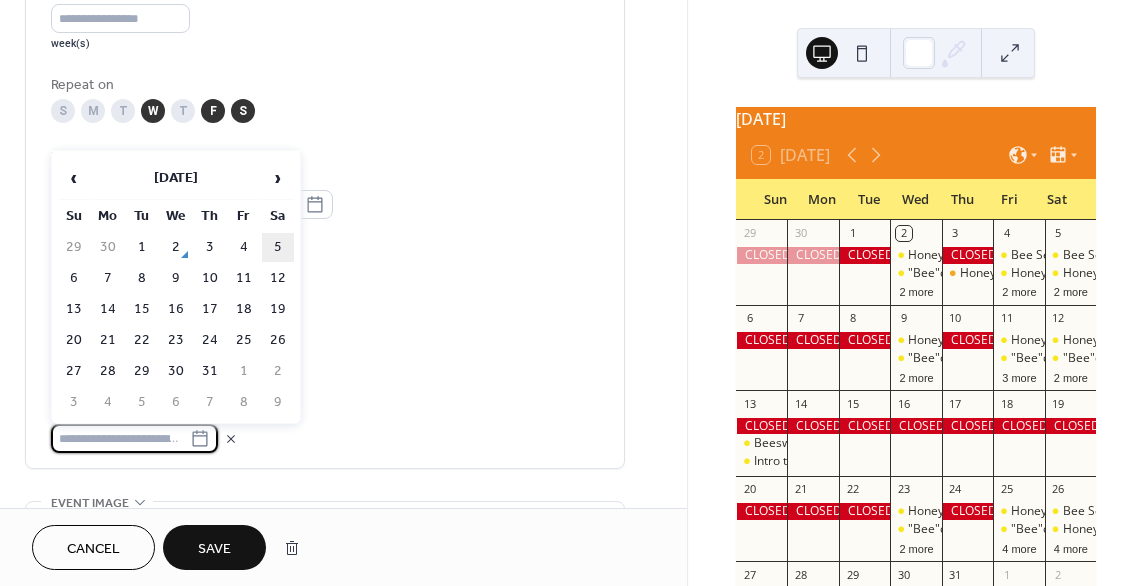click on "5" at bounding box center [278, 247] 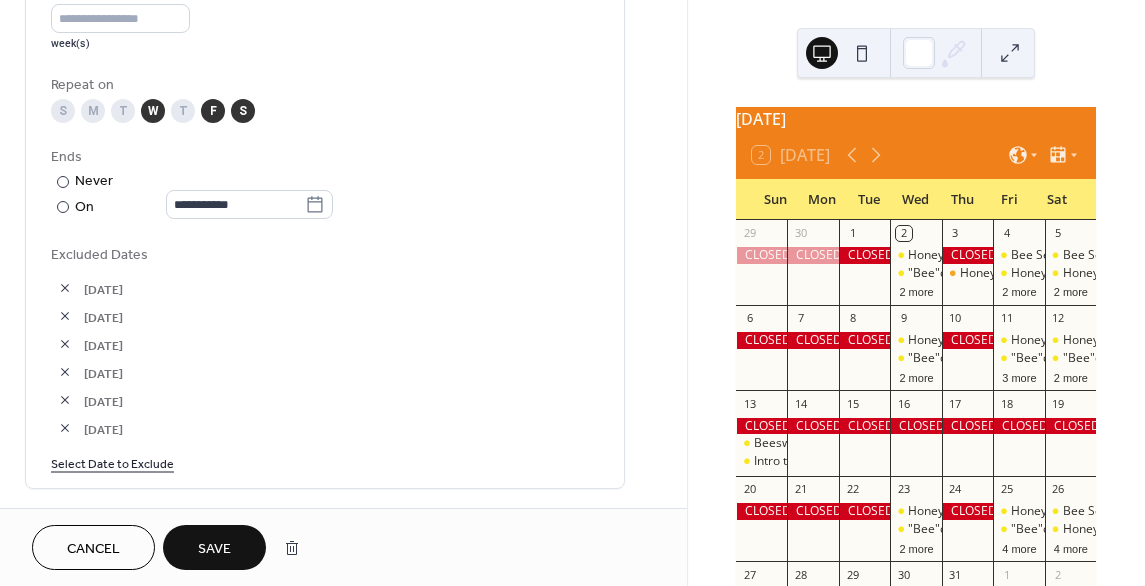 click on "Save" at bounding box center (214, 549) 